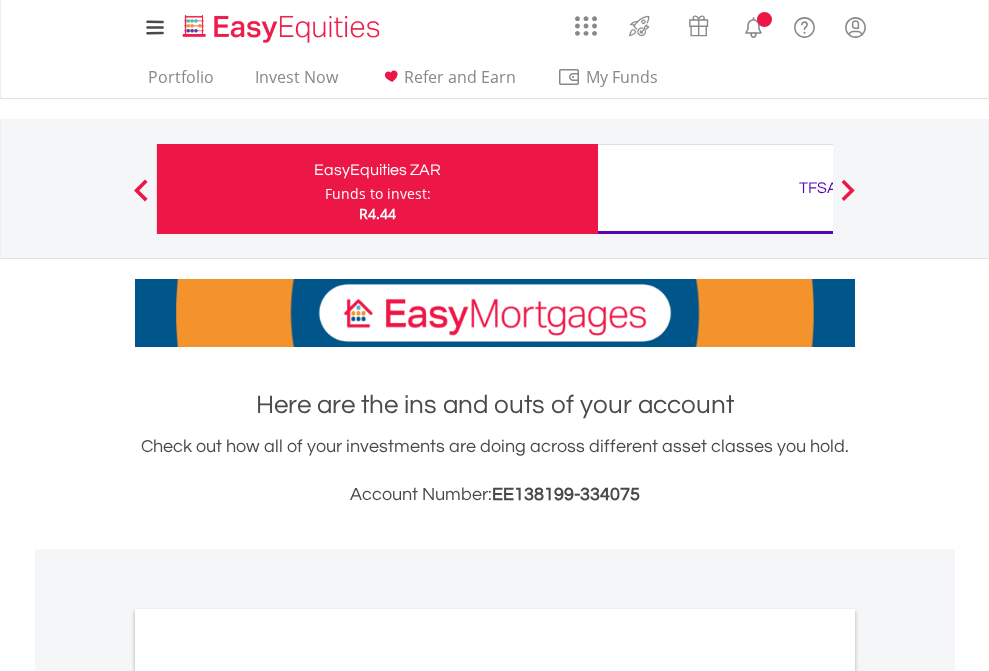 scroll, scrollTop: 0, scrollLeft: 0, axis: both 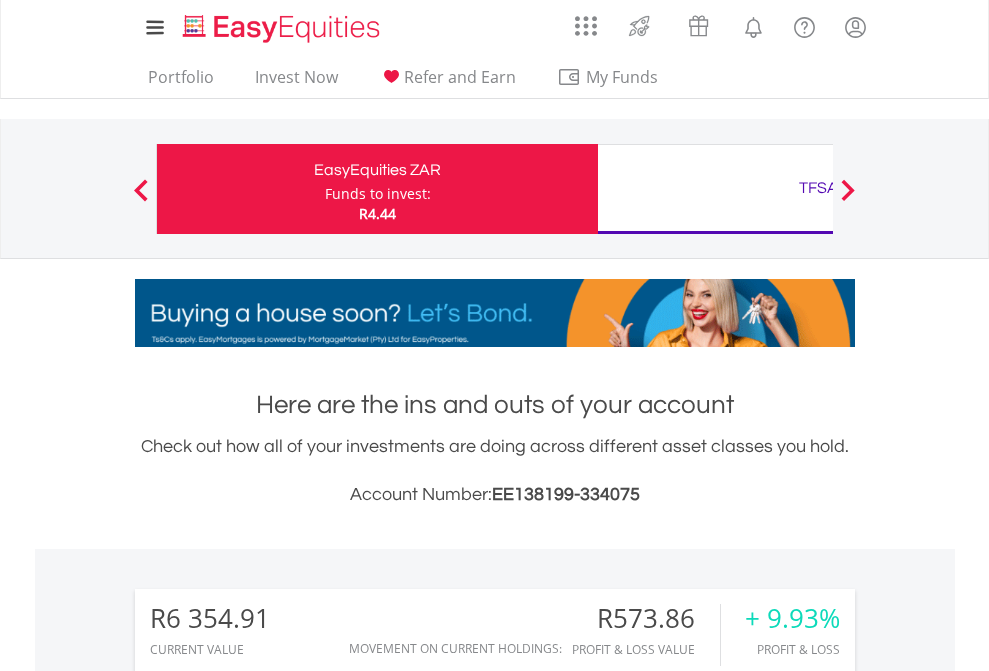 click on "Funds to invest:" at bounding box center [378, 194] 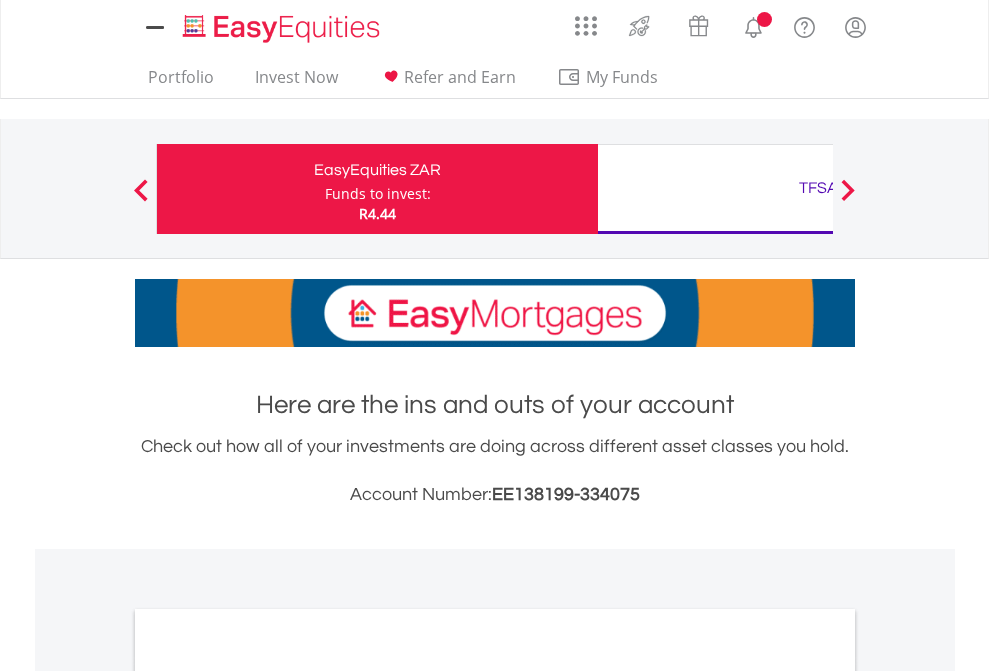 scroll, scrollTop: 0, scrollLeft: 0, axis: both 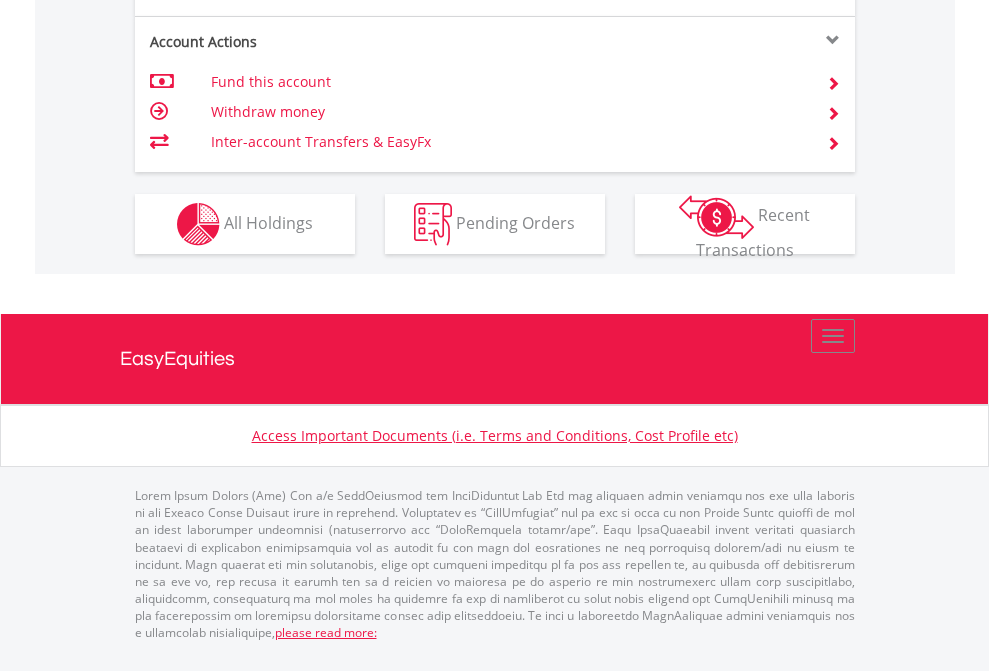click on "Investment types" at bounding box center (706, -337) 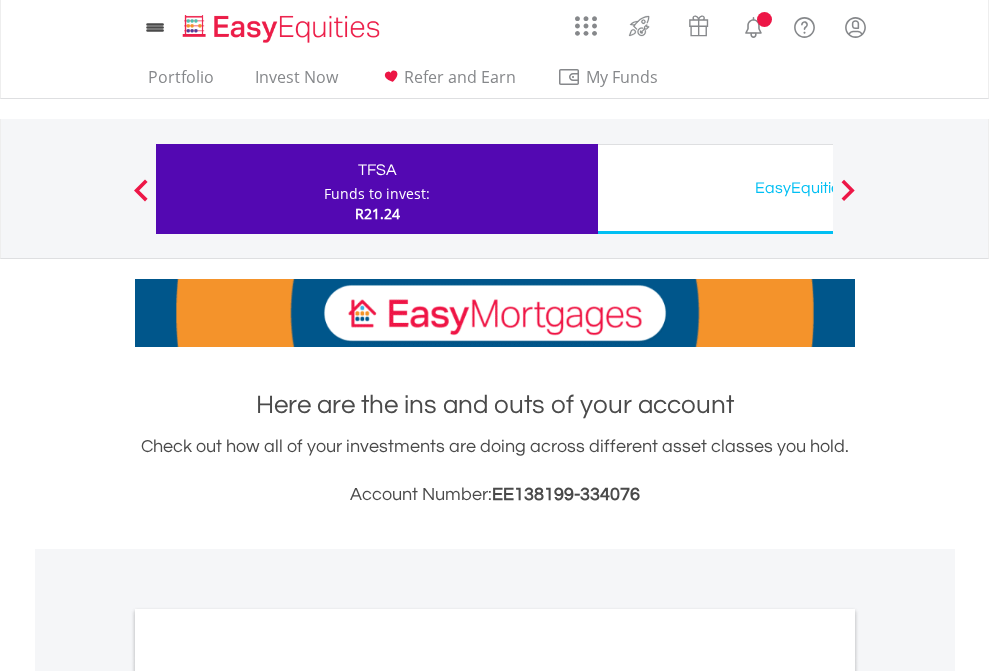 scroll, scrollTop: 0, scrollLeft: 0, axis: both 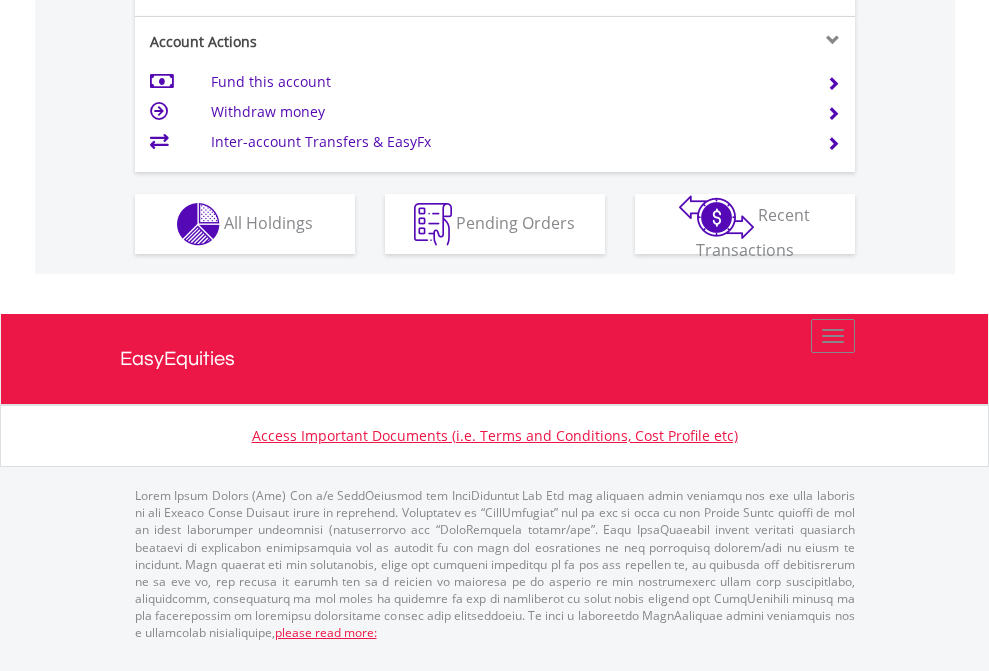 click on "Investment types" at bounding box center [706, -337] 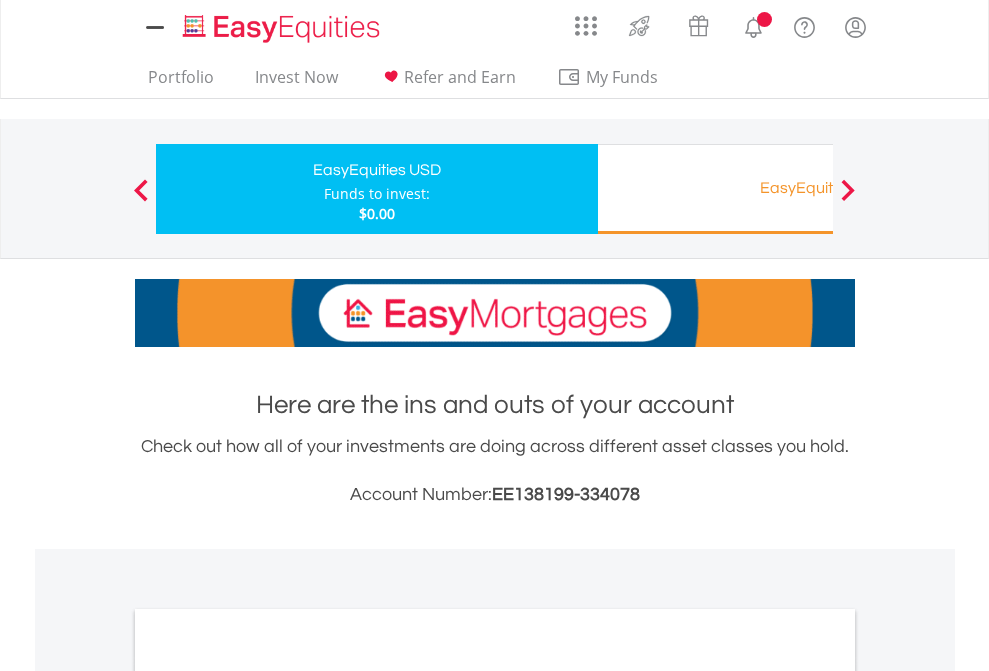 scroll, scrollTop: 0, scrollLeft: 0, axis: both 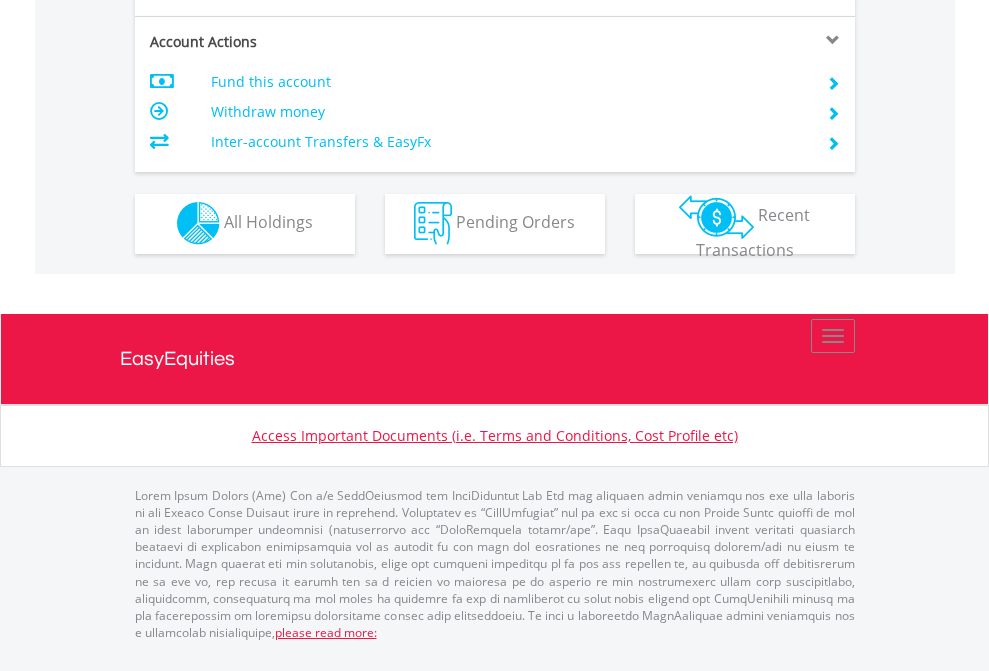 click on "Investment types" at bounding box center (706, -353) 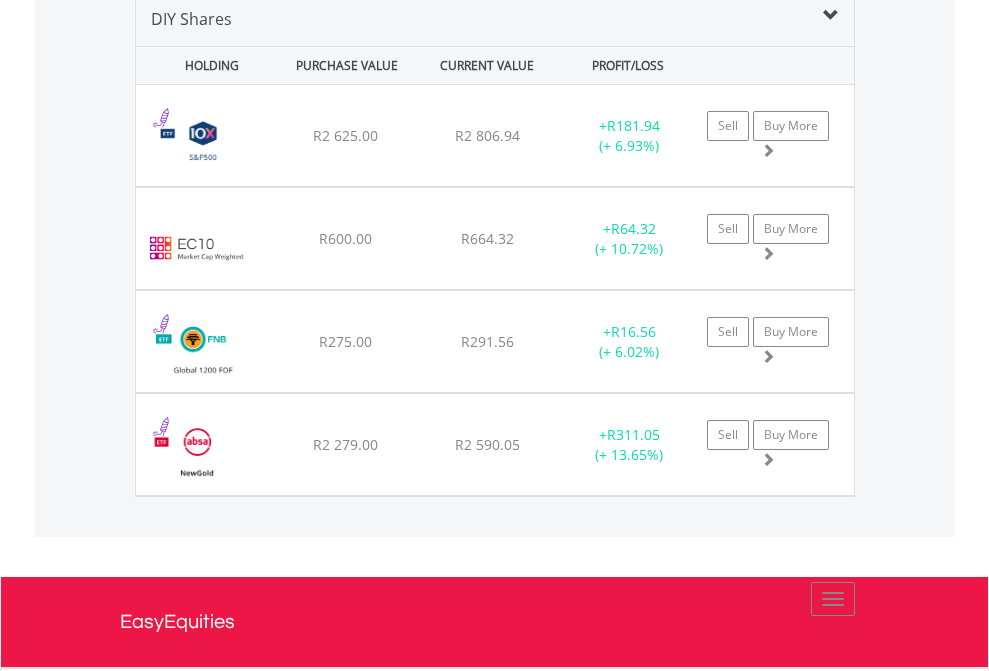 scroll, scrollTop: 1933, scrollLeft: 0, axis: vertical 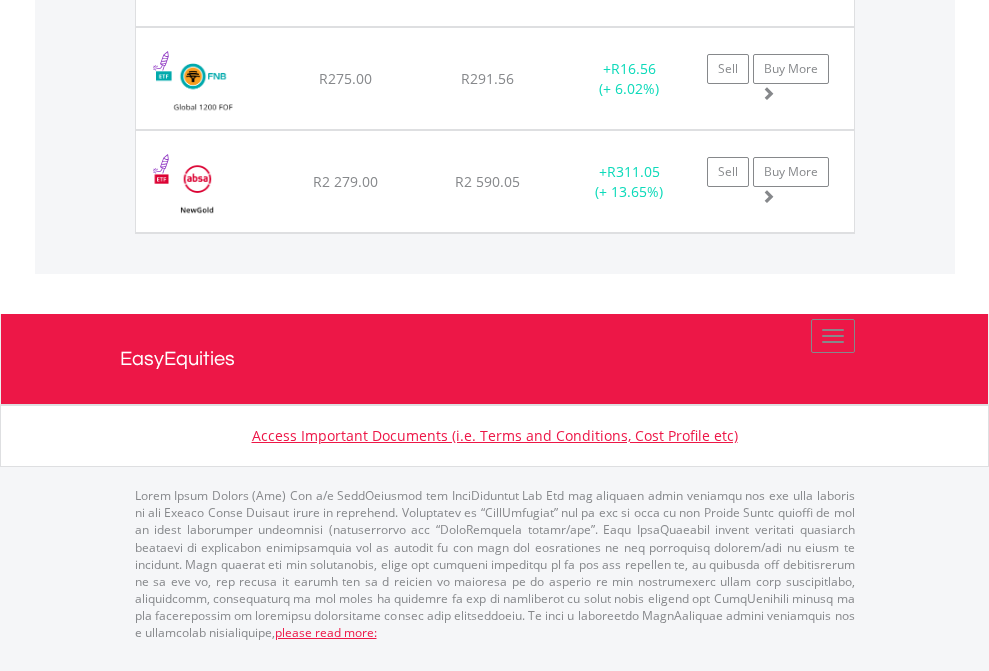 click on "TFSA" at bounding box center [818, -1277] 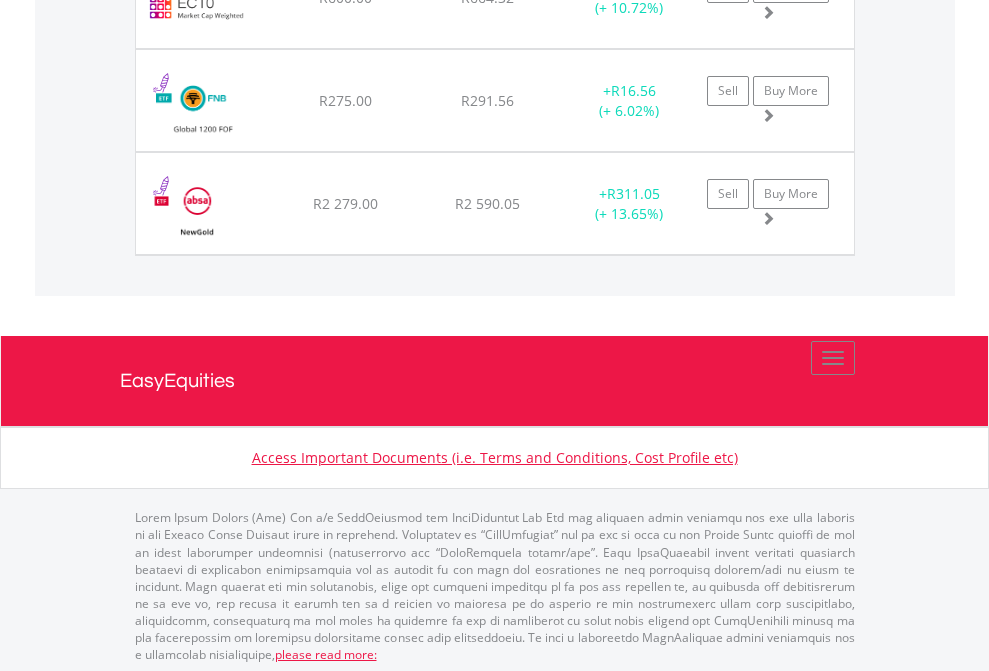 scroll, scrollTop: 144, scrollLeft: 0, axis: vertical 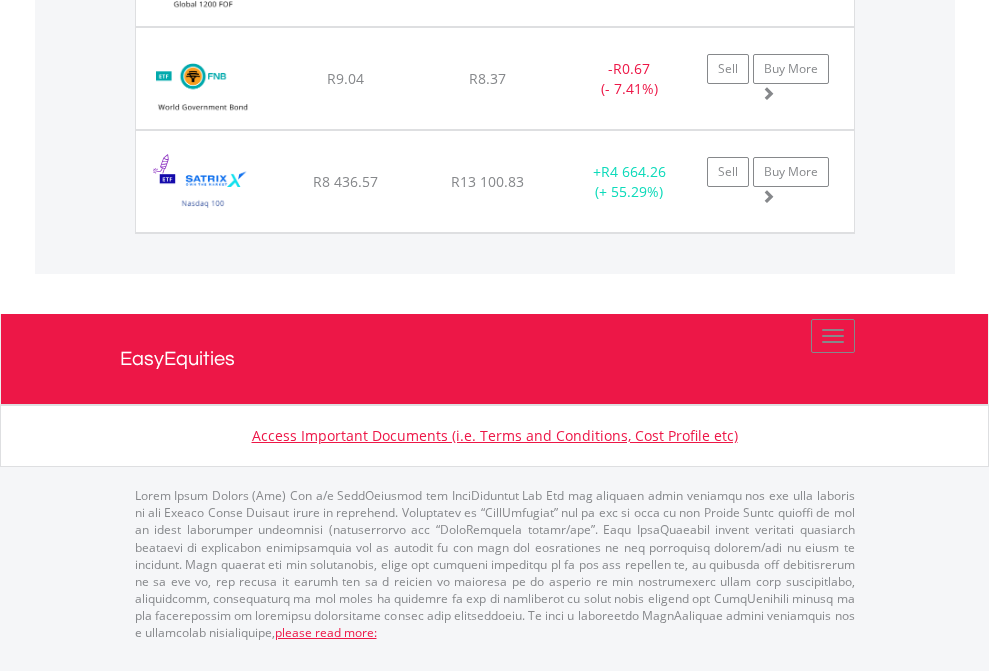 click on "EasyEquities USD" at bounding box center (818, -1380) 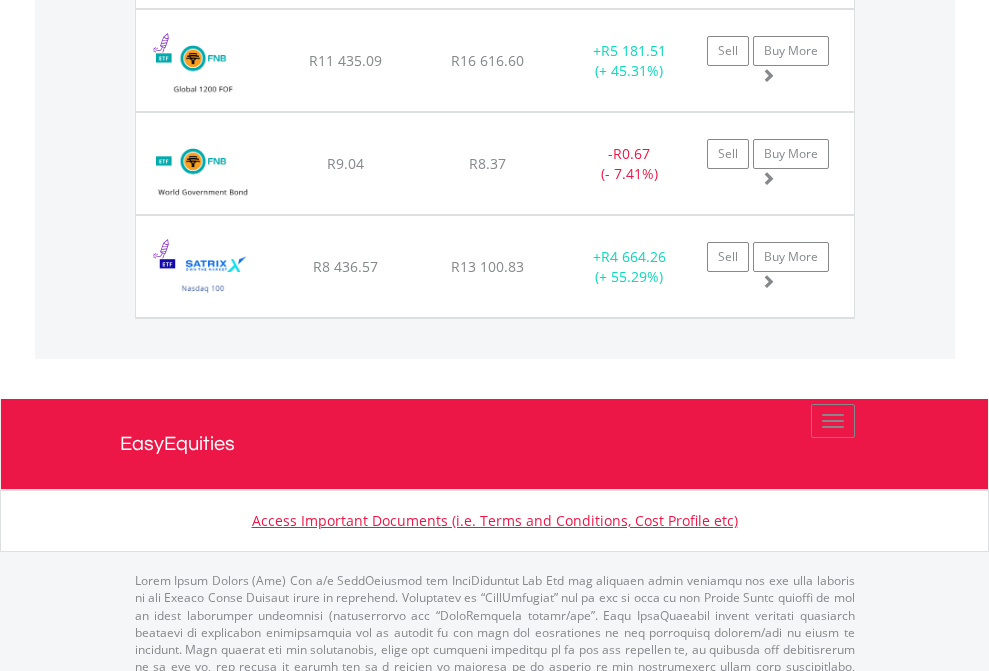 scroll, scrollTop: 144, scrollLeft: 0, axis: vertical 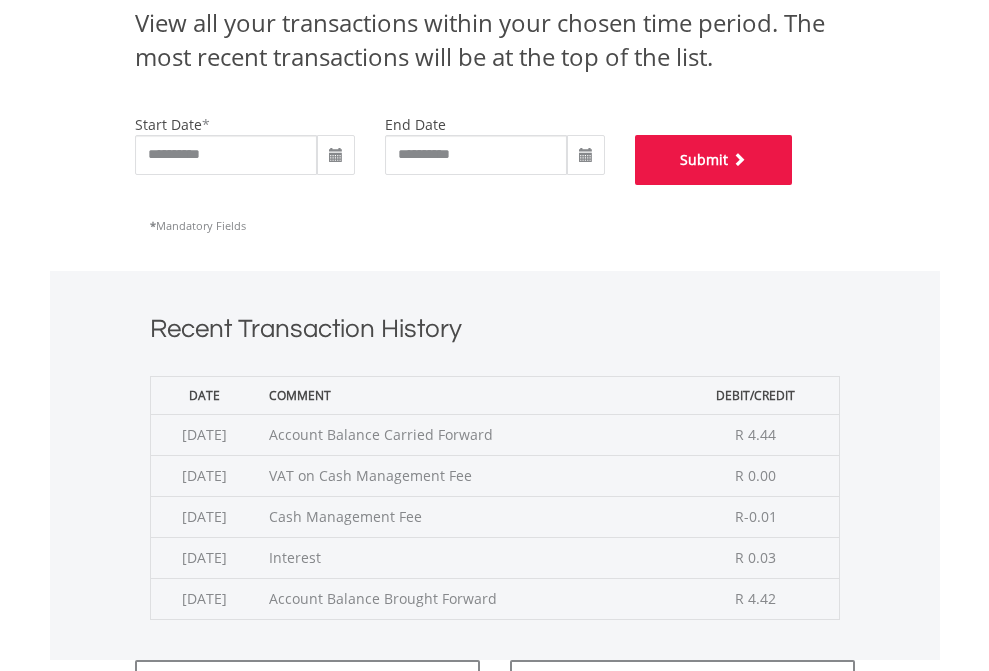 click on "Submit" at bounding box center (714, 160) 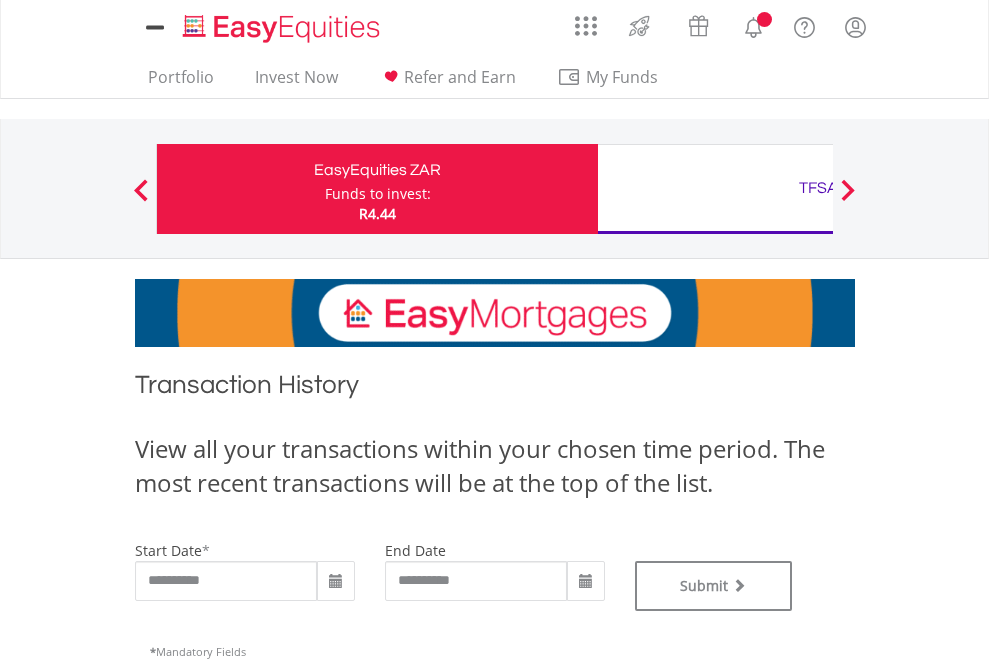 scroll, scrollTop: 0, scrollLeft: 0, axis: both 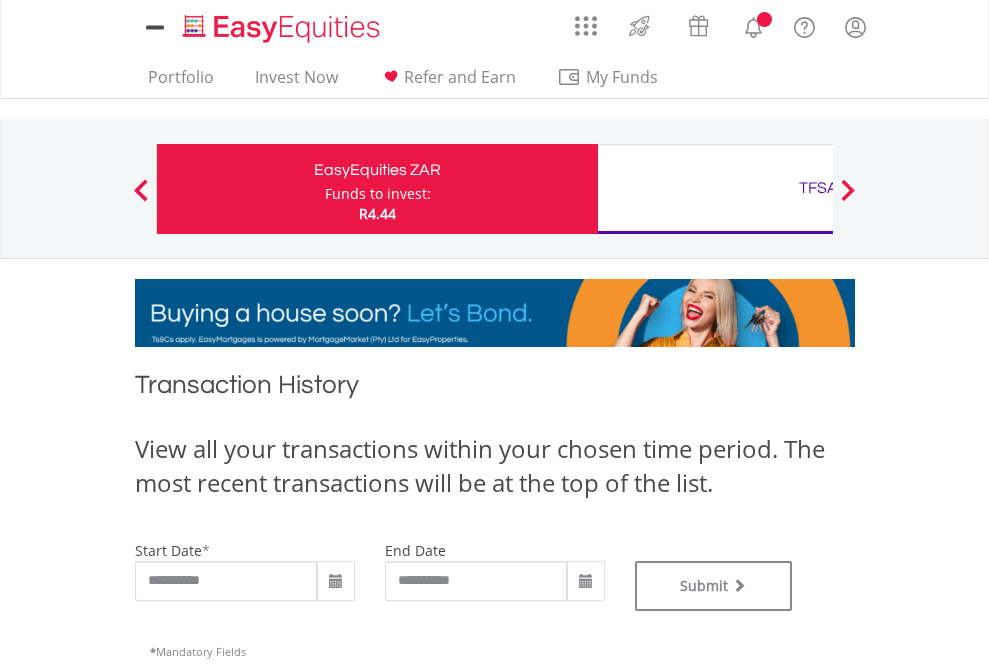 click on "TFSA" at bounding box center (818, 188) 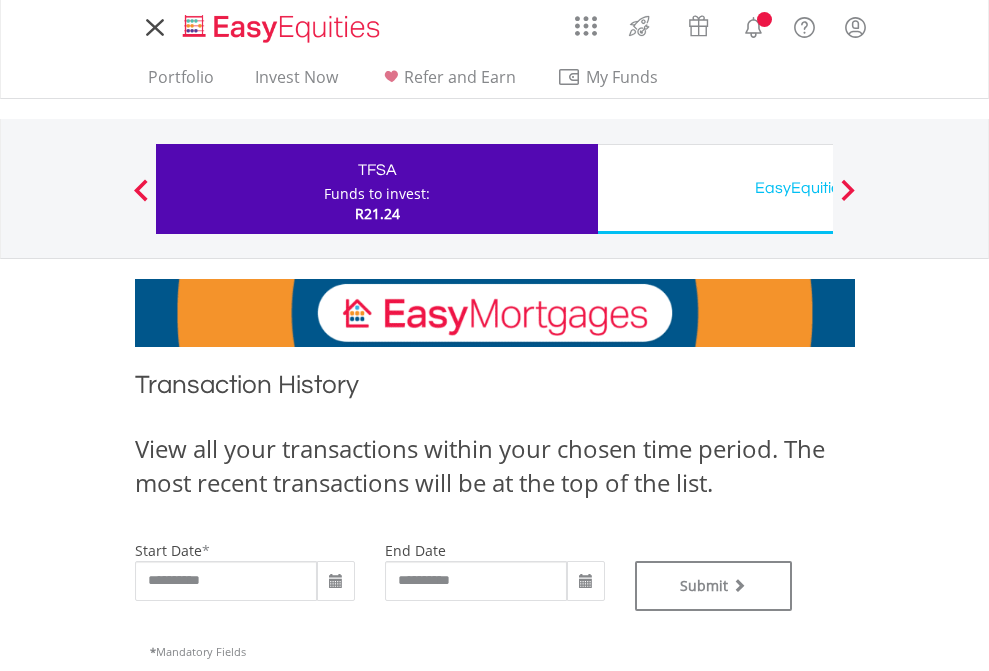 type on "**********" 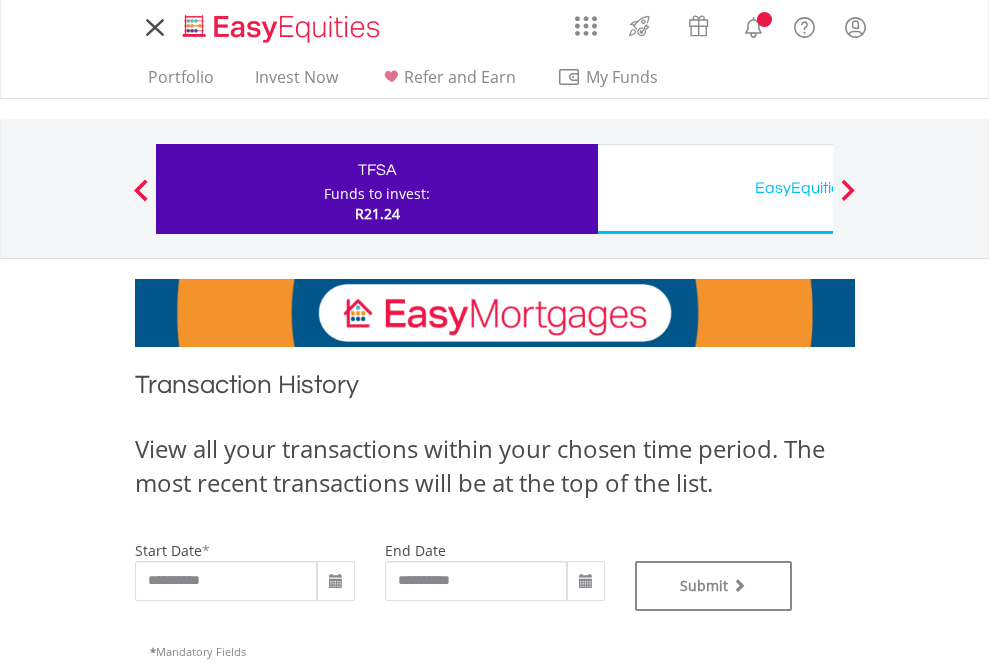 scroll, scrollTop: 0, scrollLeft: 0, axis: both 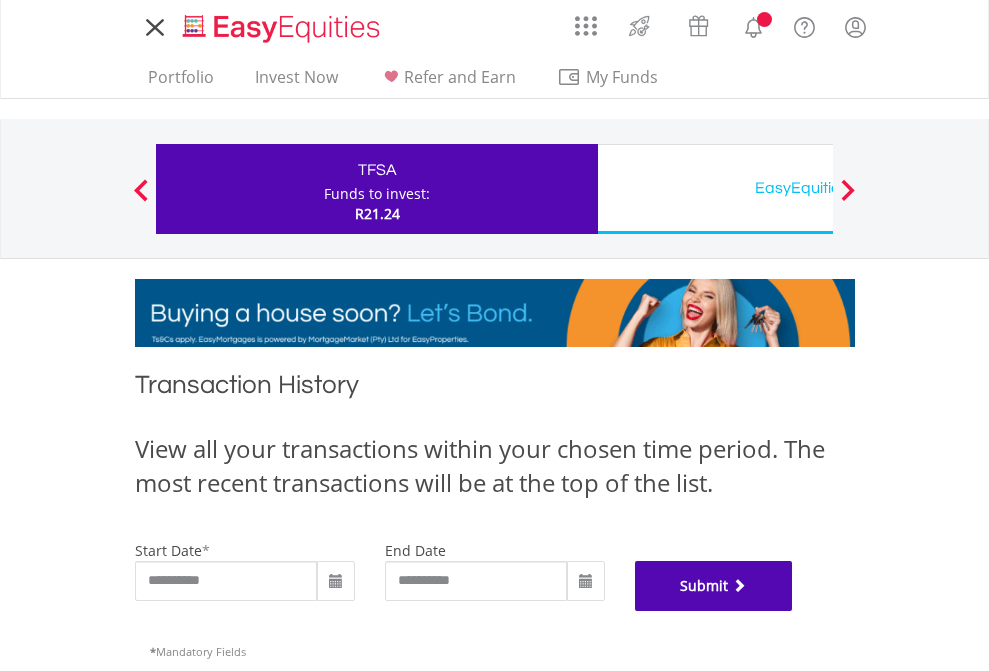 click on "Submit" at bounding box center [714, 586] 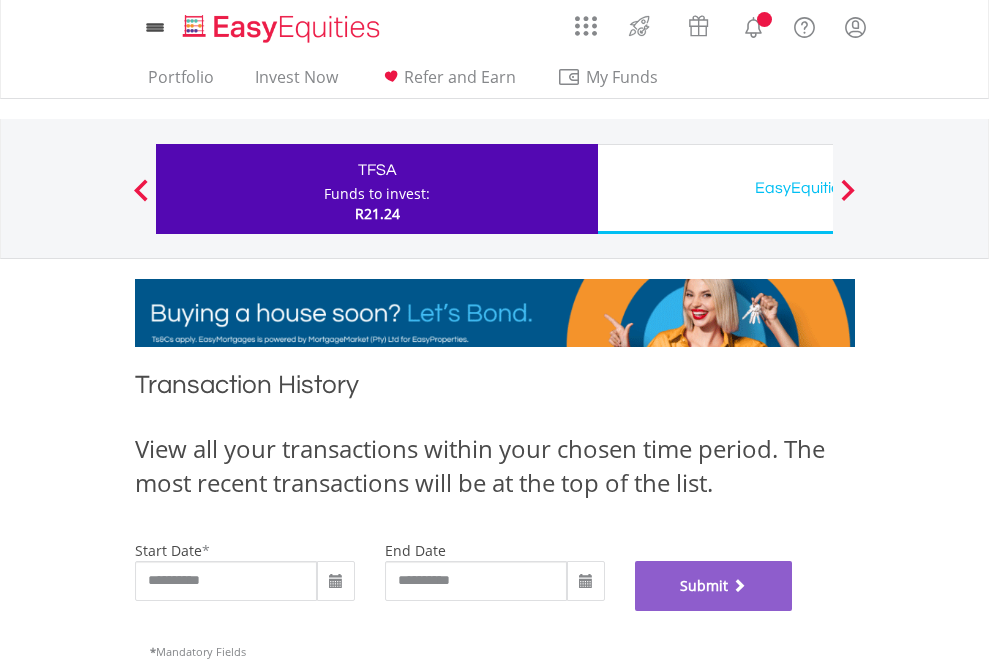 scroll, scrollTop: 811, scrollLeft: 0, axis: vertical 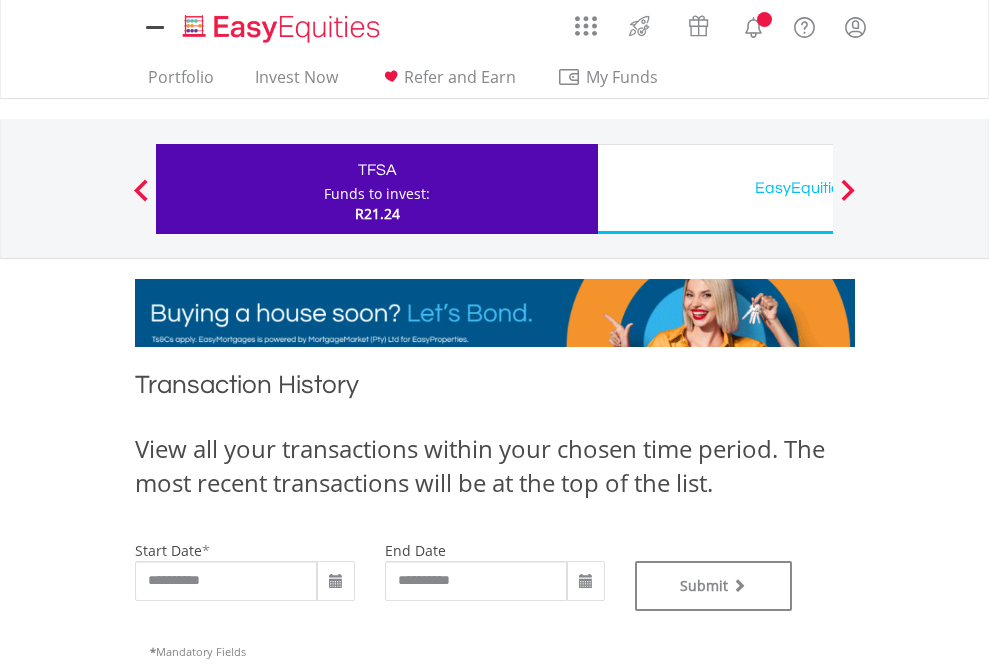 click on "EasyEquities USD" at bounding box center (818, 188) 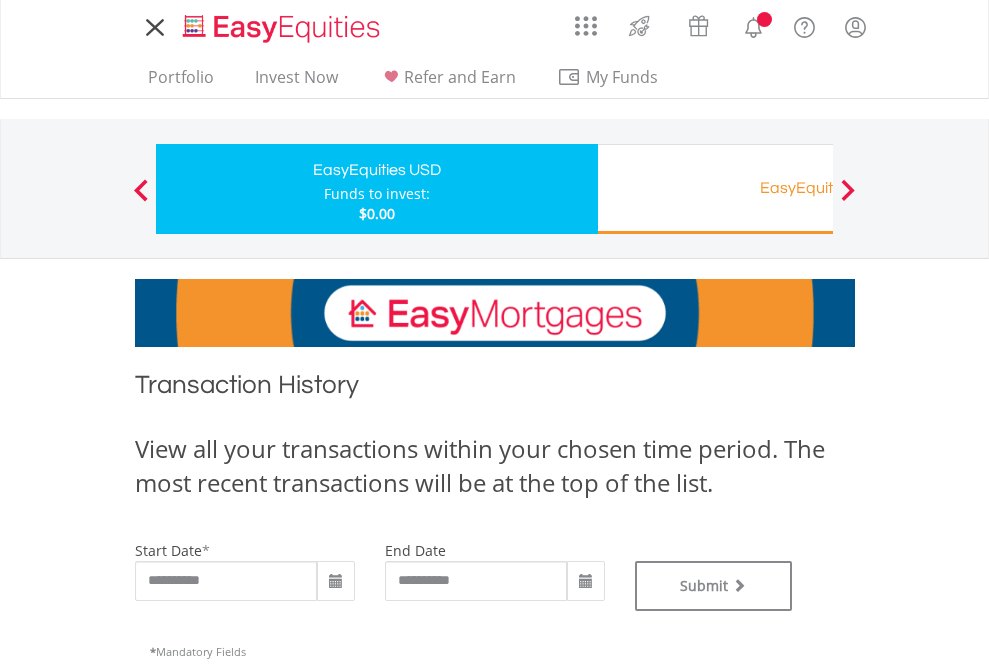 scroll, scrollTop: 0, scrollLeft: 0, axis: both 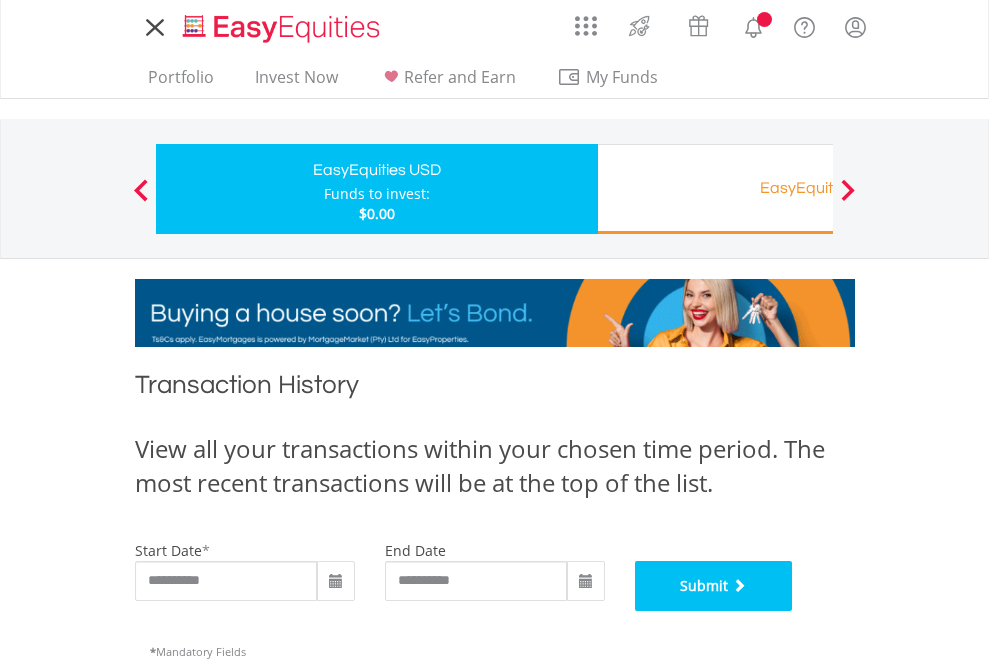 click on "Submit" at bounding box center [714, 586] 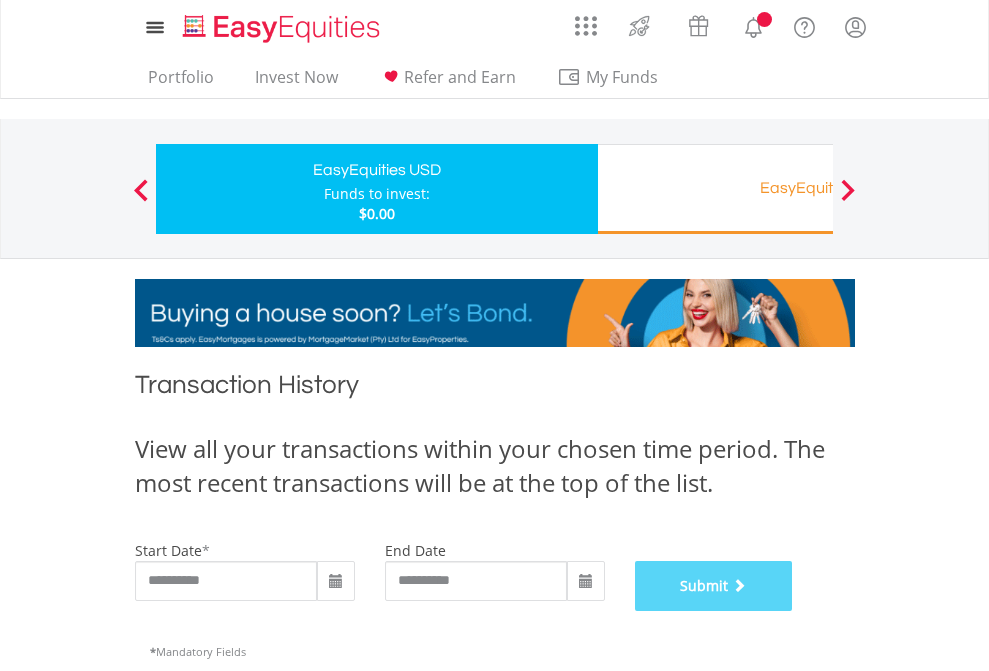 scroll, scrollTop: 811, scrollLeft: 0, axis: vertical 